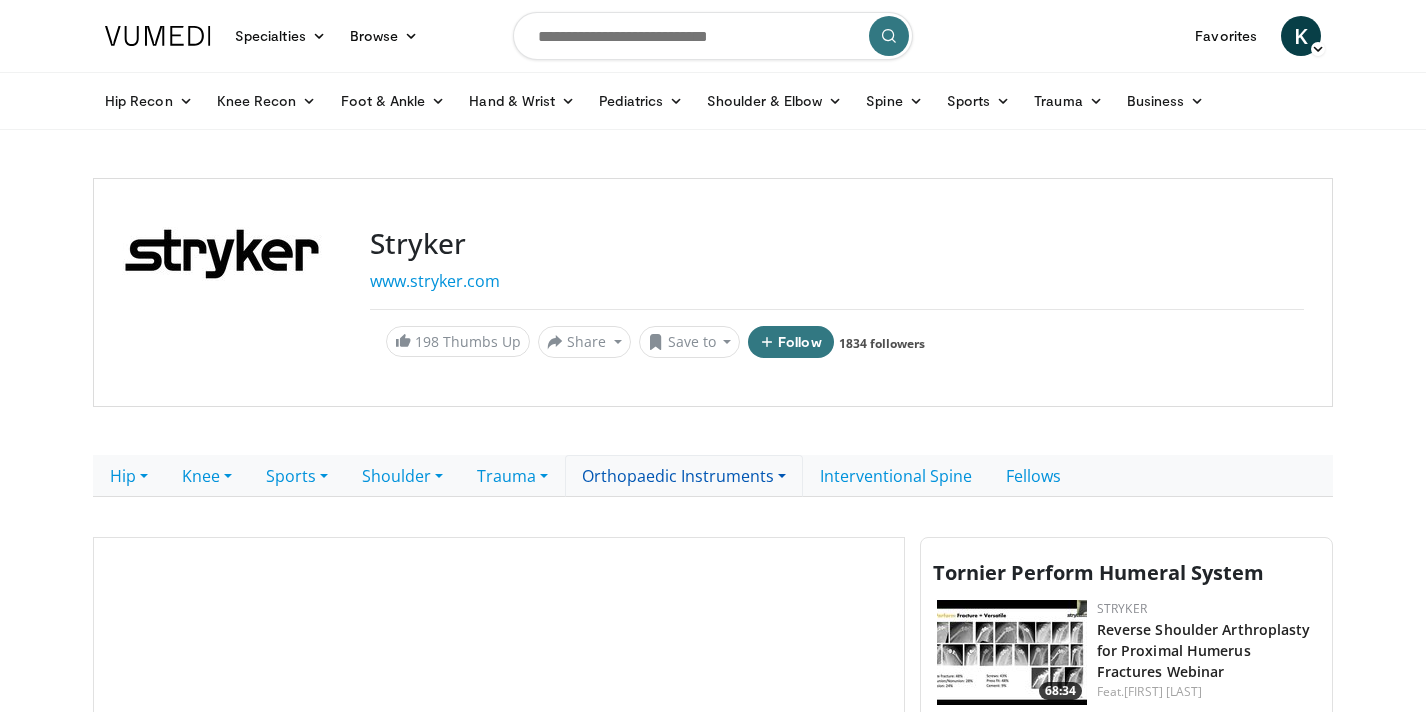 scroll, scrollTop: 0, scrollLeft: 0, axis: both 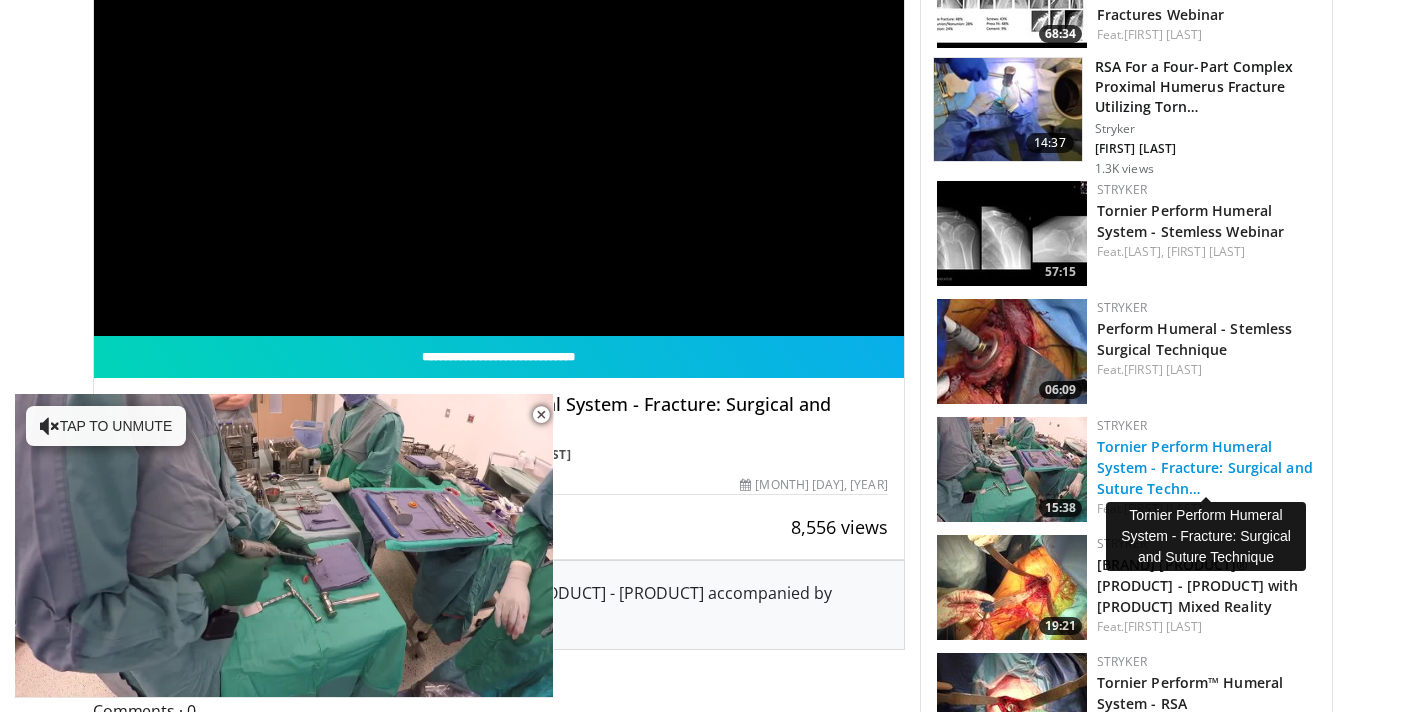 click on "Tornier Perform Humeral System - Fracture: Surgical and Suture Techn…" at bounding box center (1205, 467) 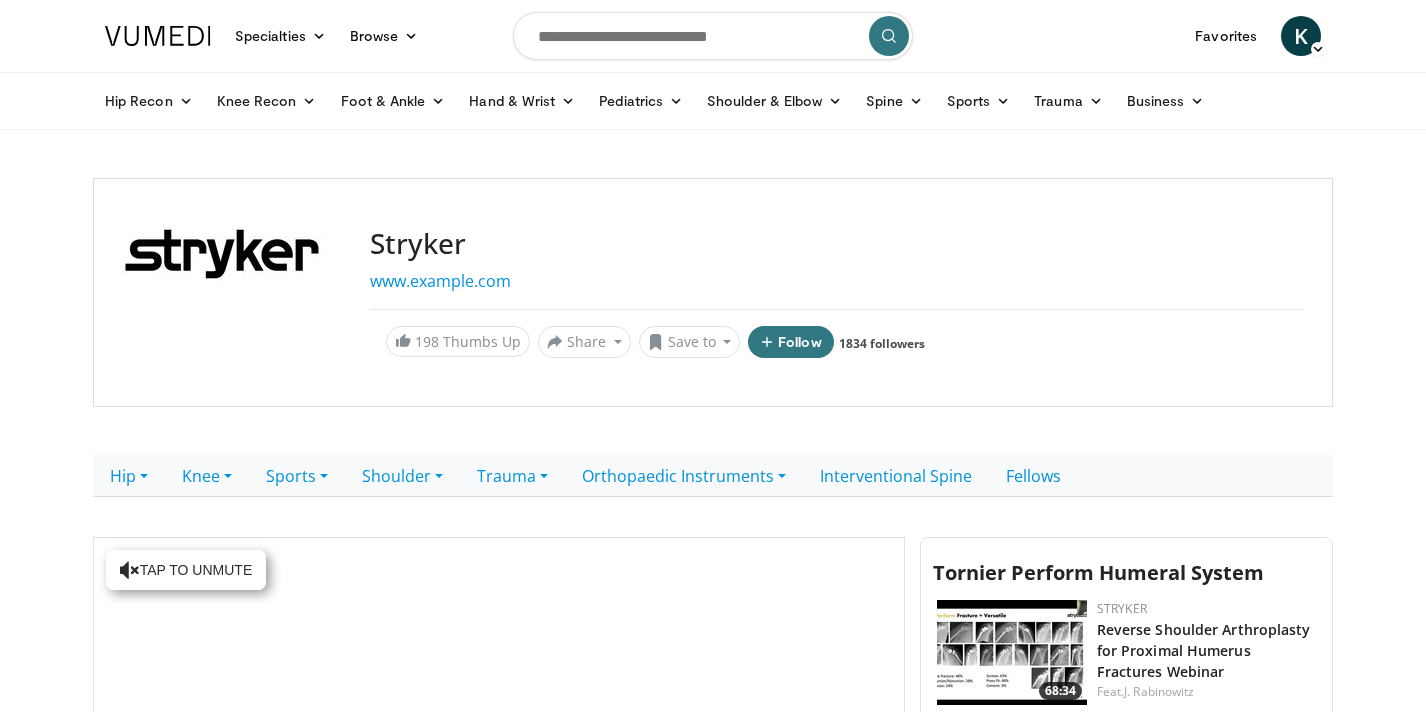 scroll, scrollTop: 0, scrollLeft: 0, axis: both 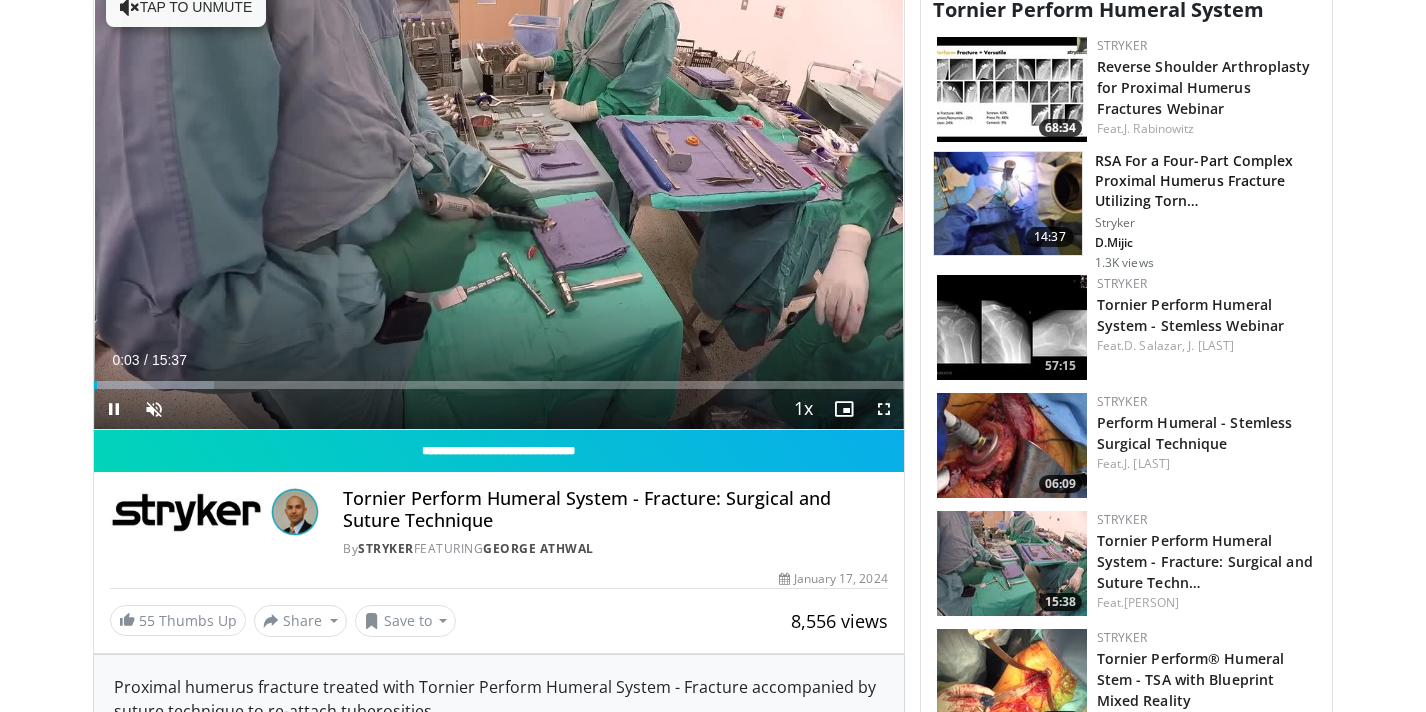 click at bounding box center (884, 409) 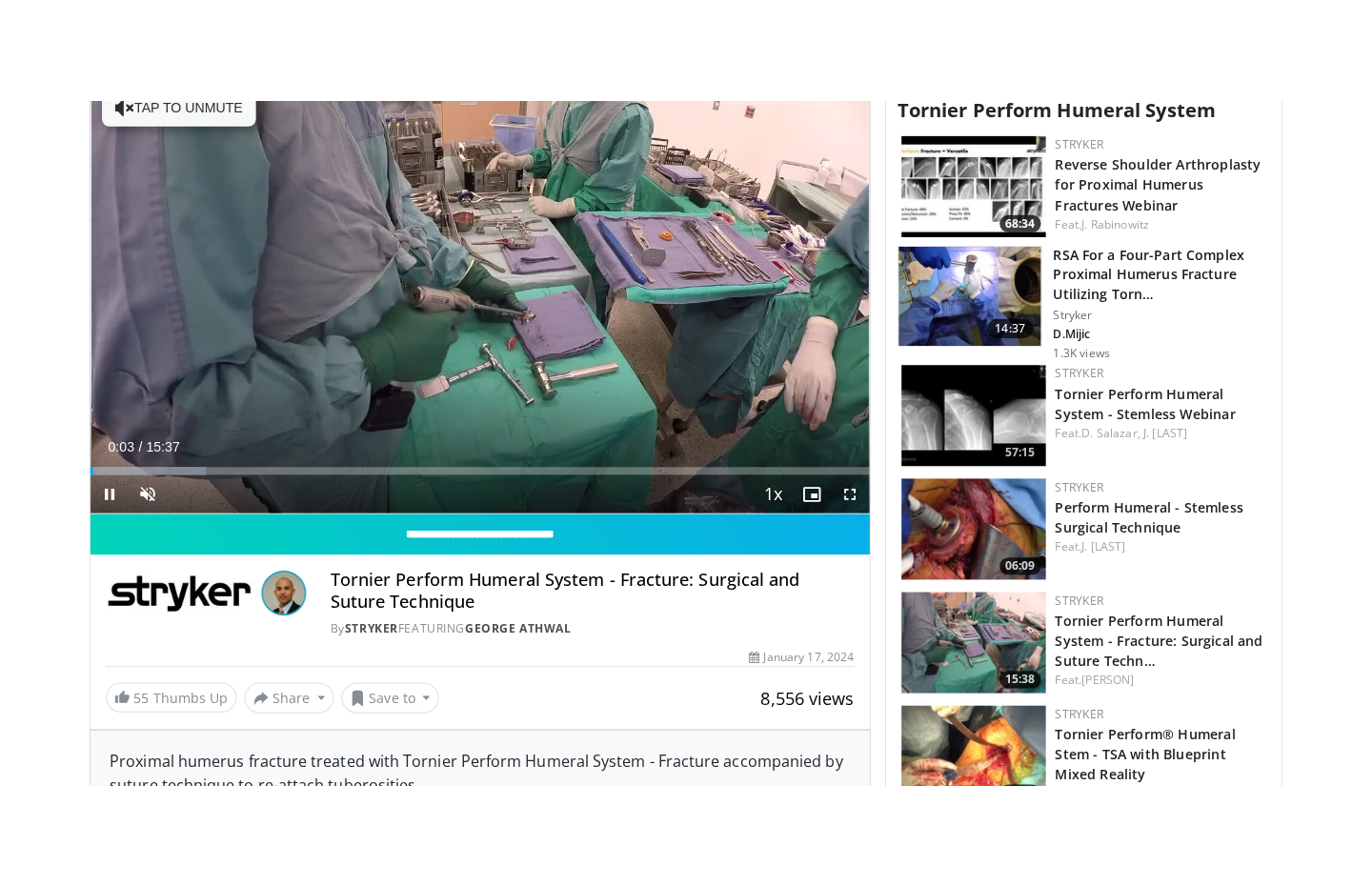 scroll, scrollTop: 0, scrollLeft: 0, axis: both 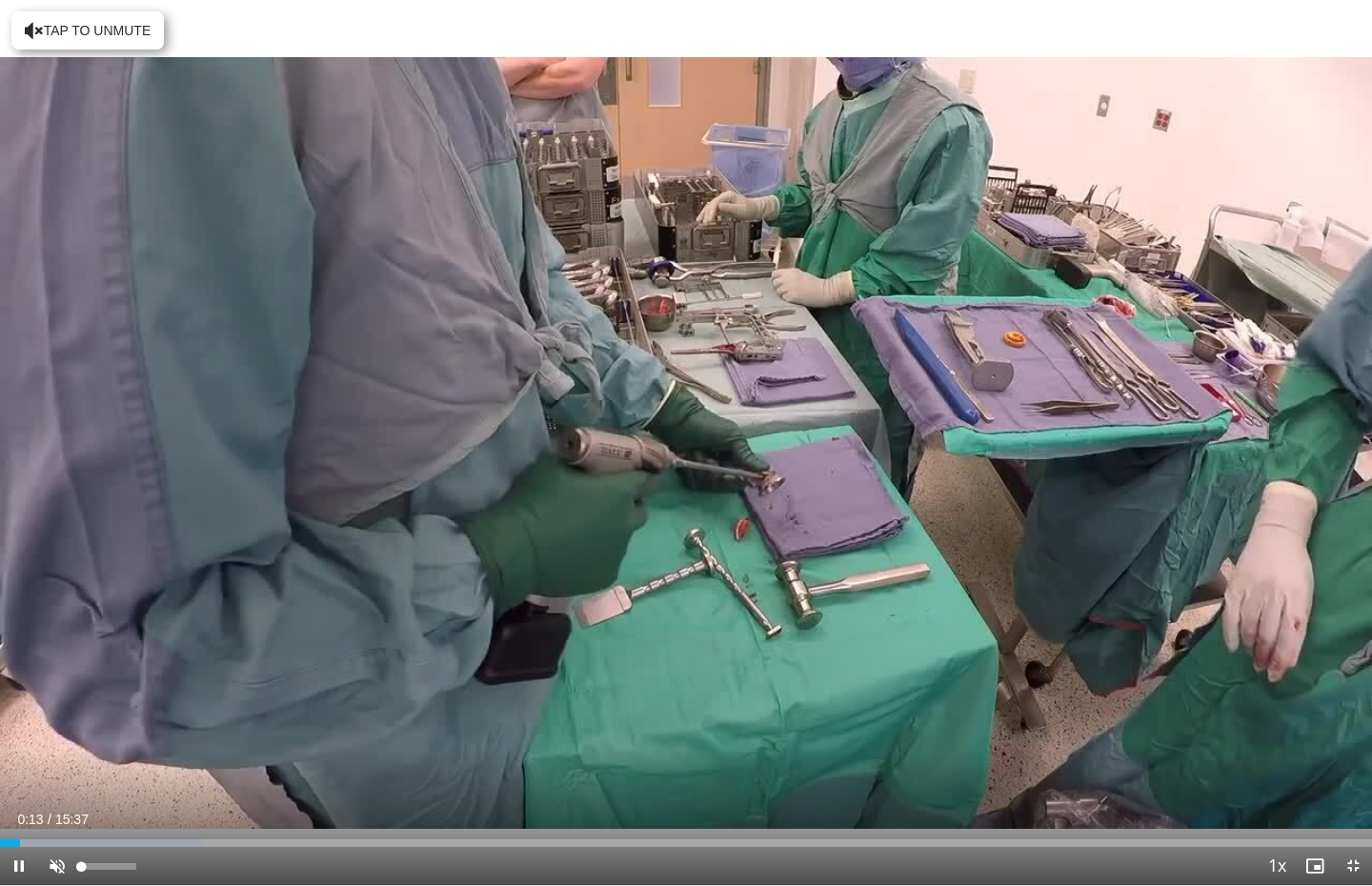 click at bounding box center (57, 866) 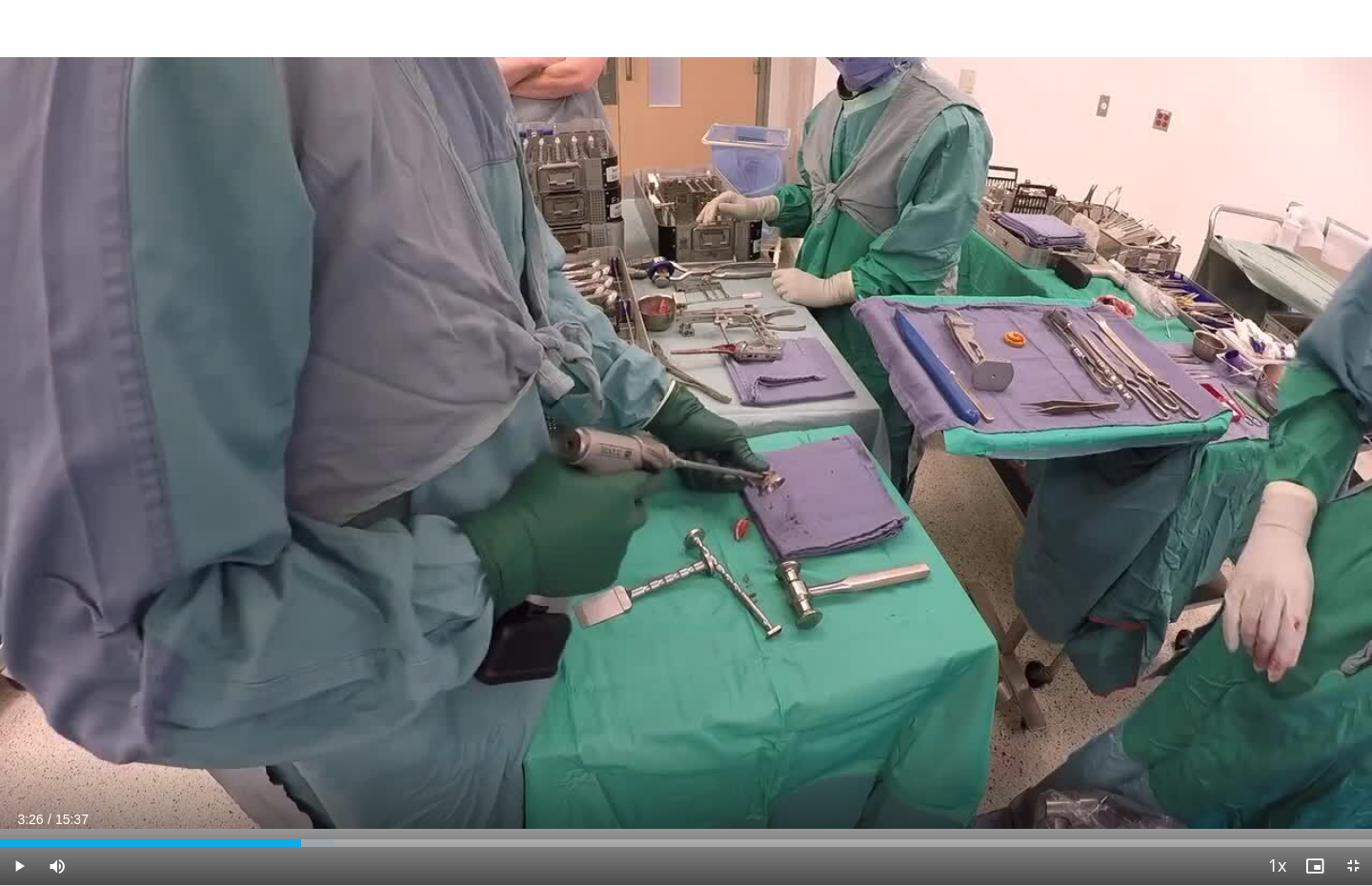 click at bounding box center [19, 866] 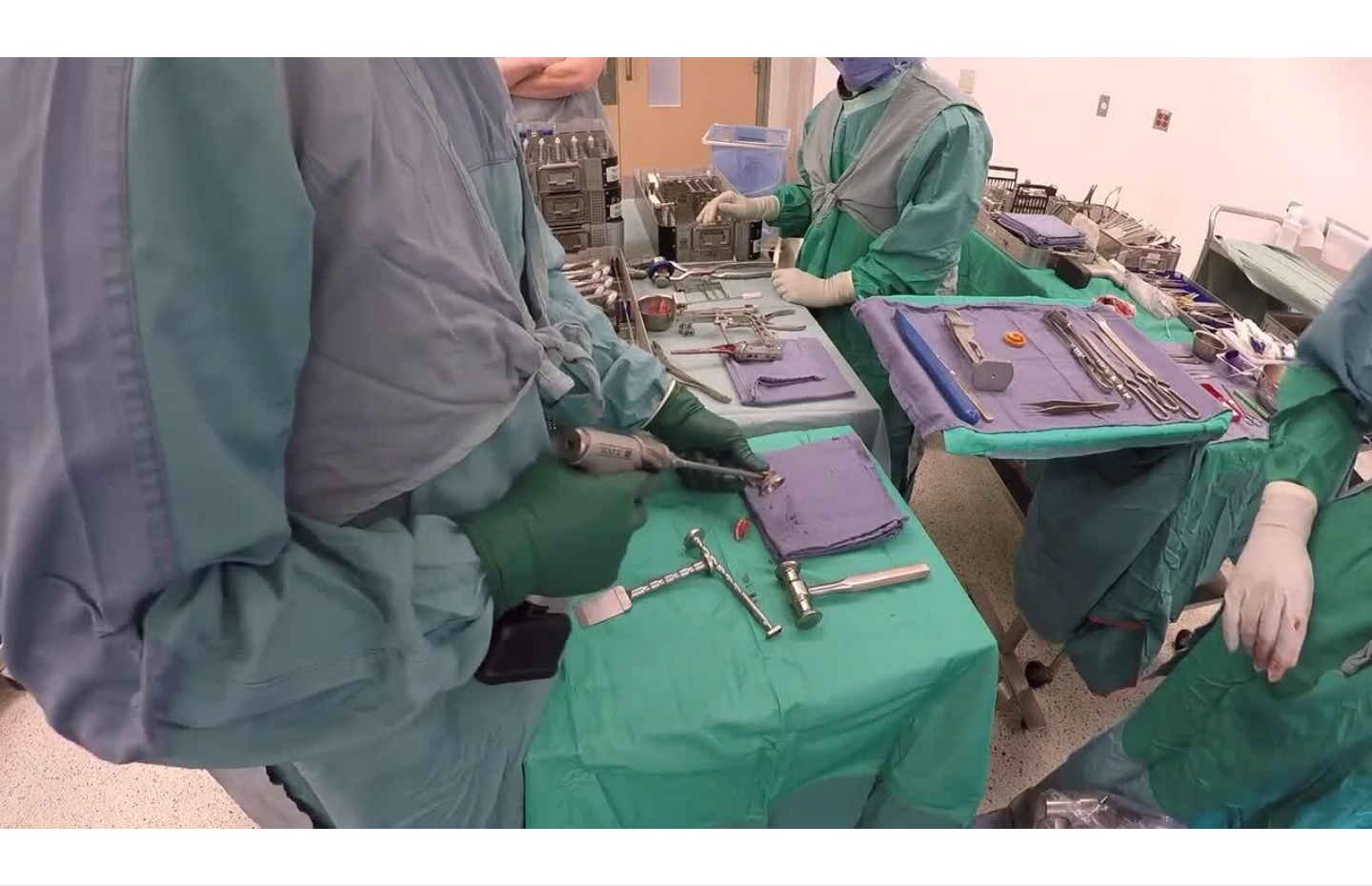 click on "**********" at bounding box center (686, 443) 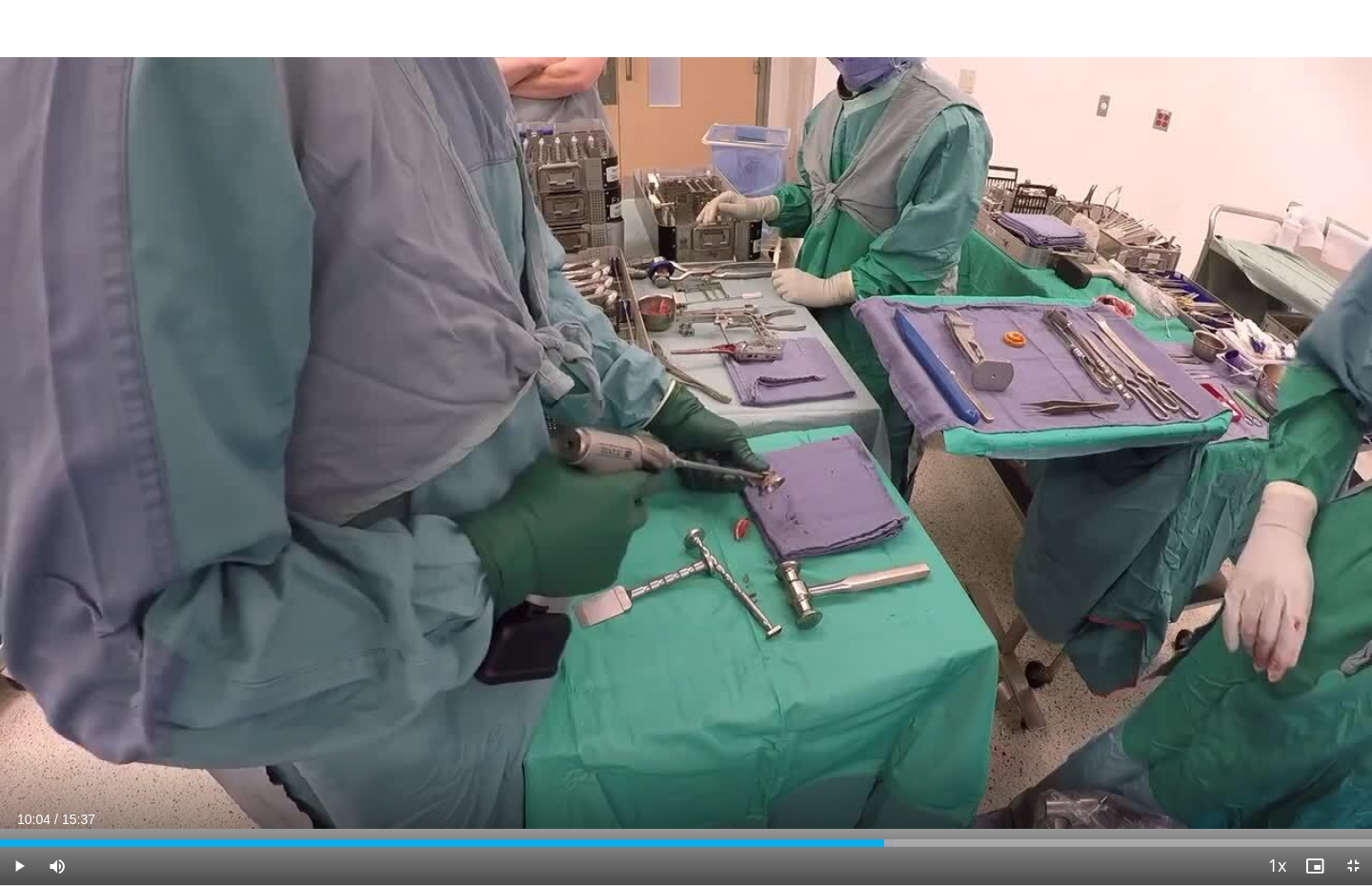 click at bounding box center [19, 866] 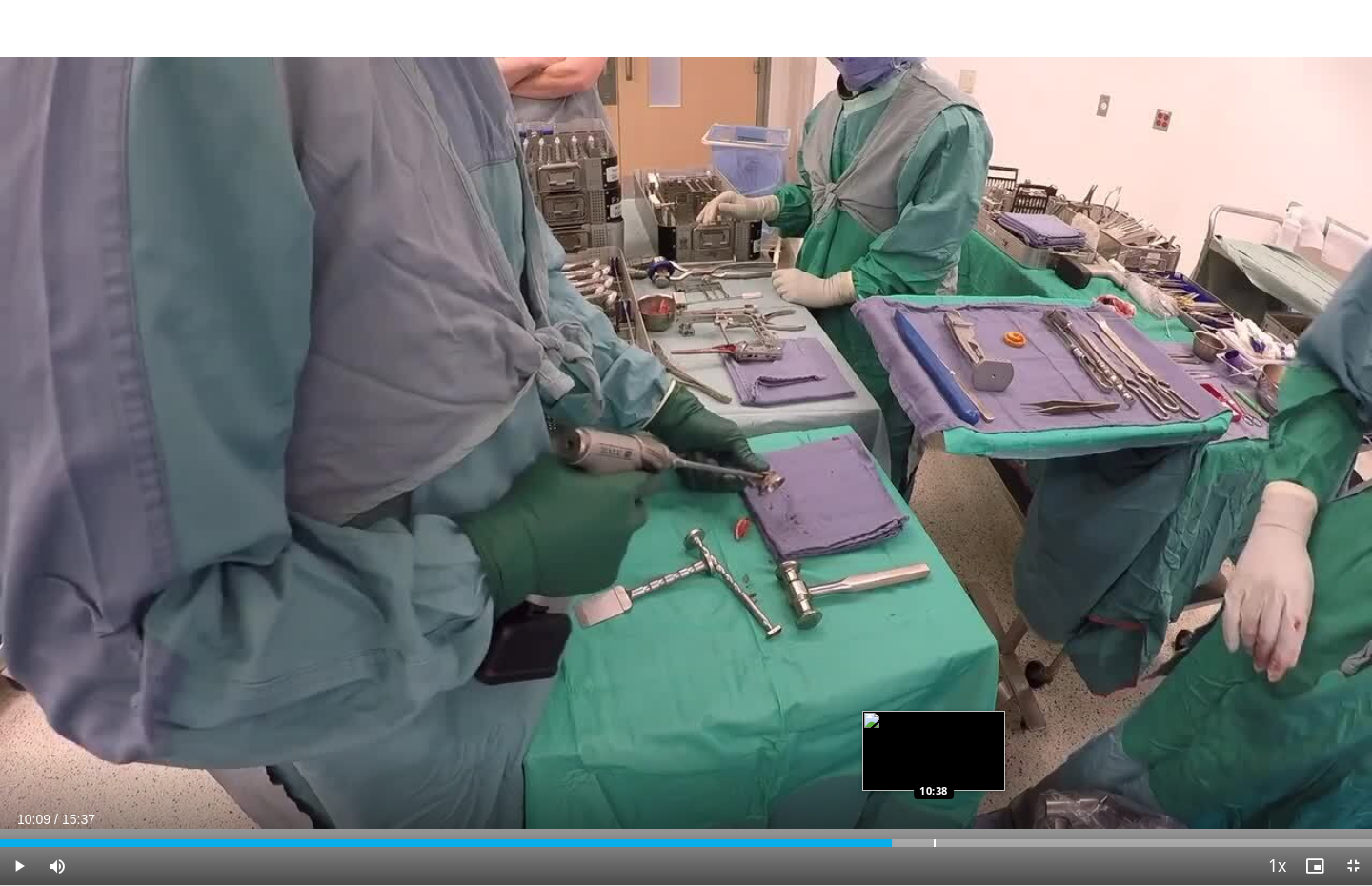 click at bounding box center [935, 843] 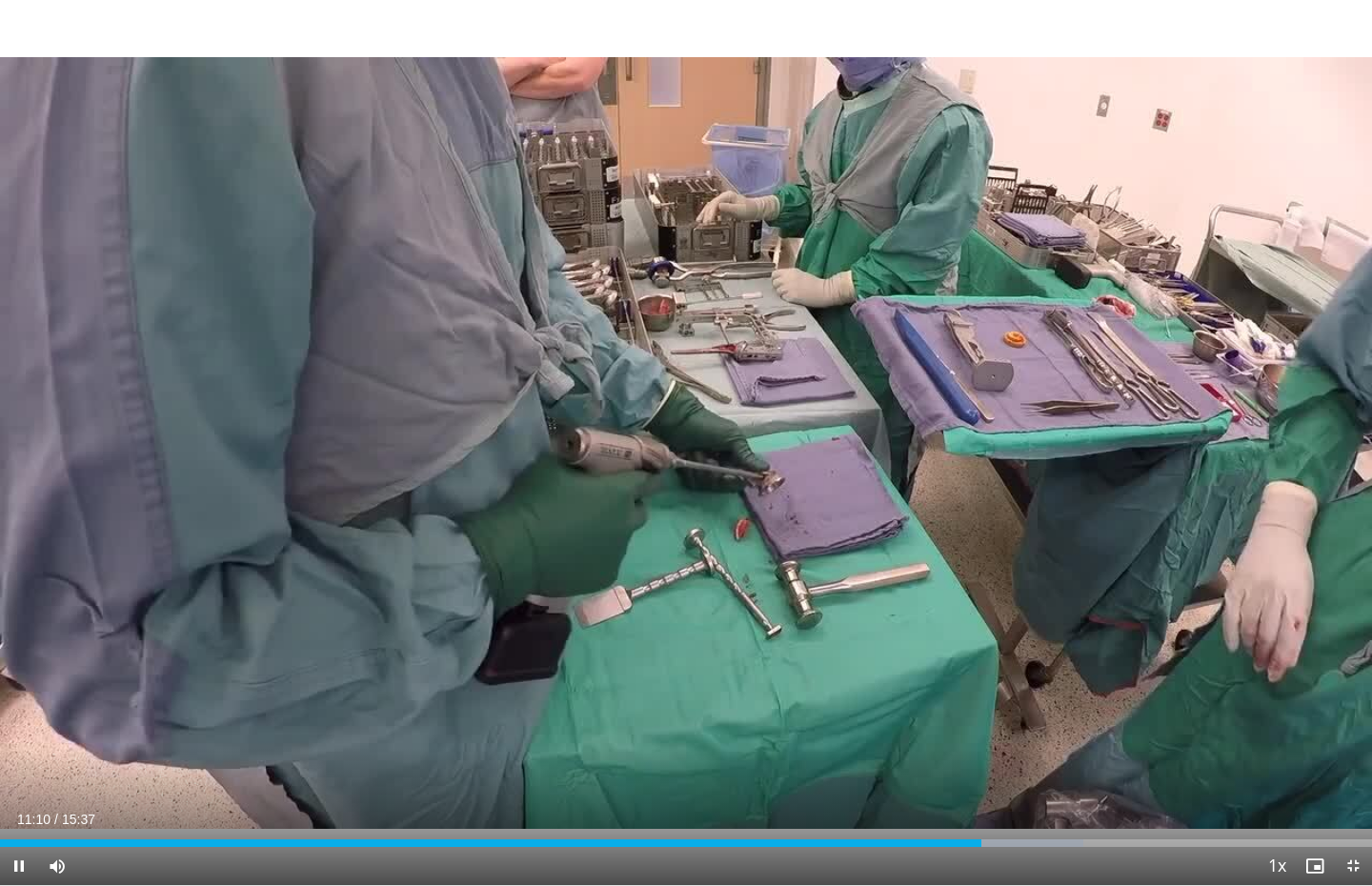 click at bounding box center (19, 866) 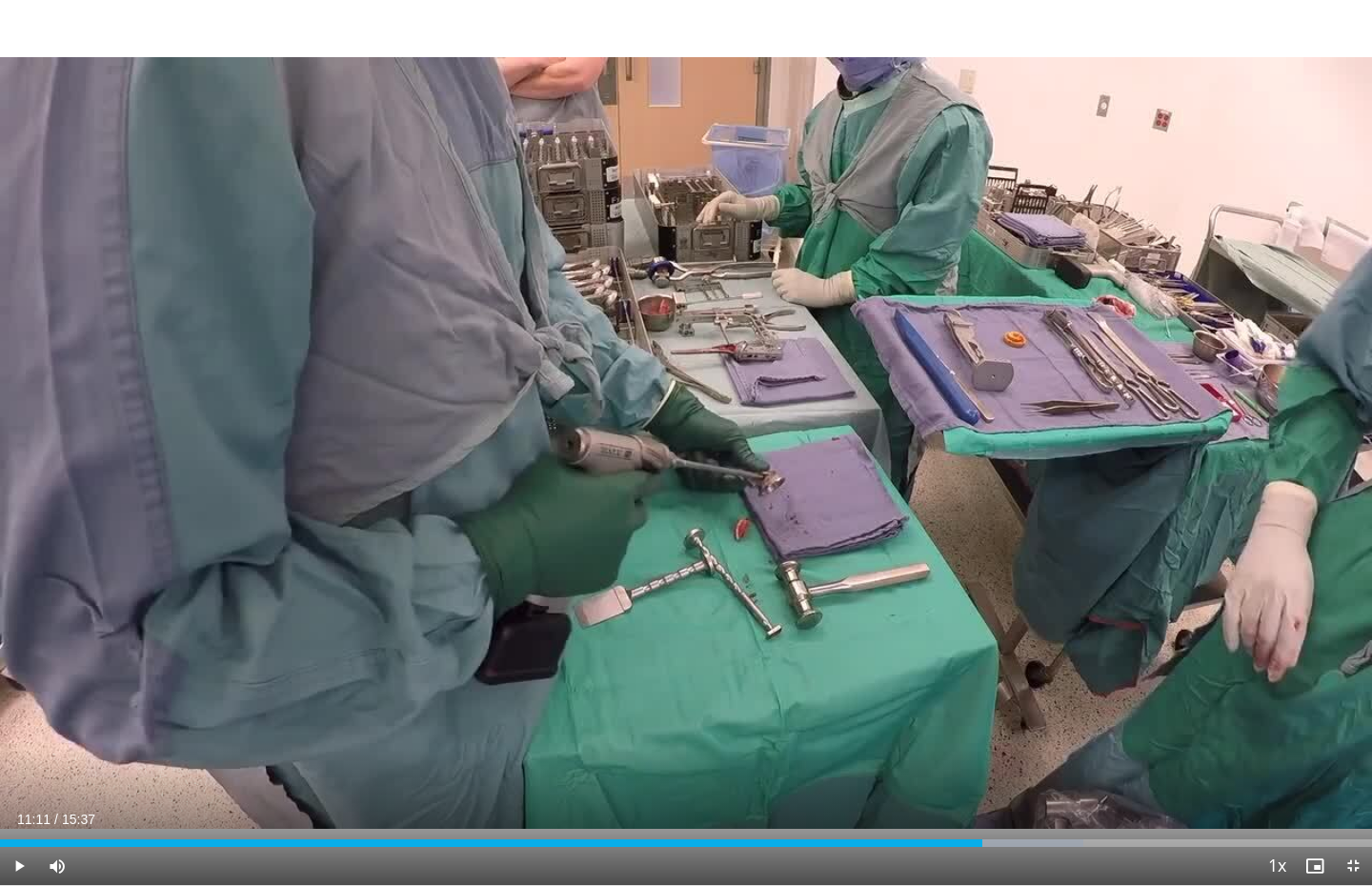 click at bounding box center (19, 866) 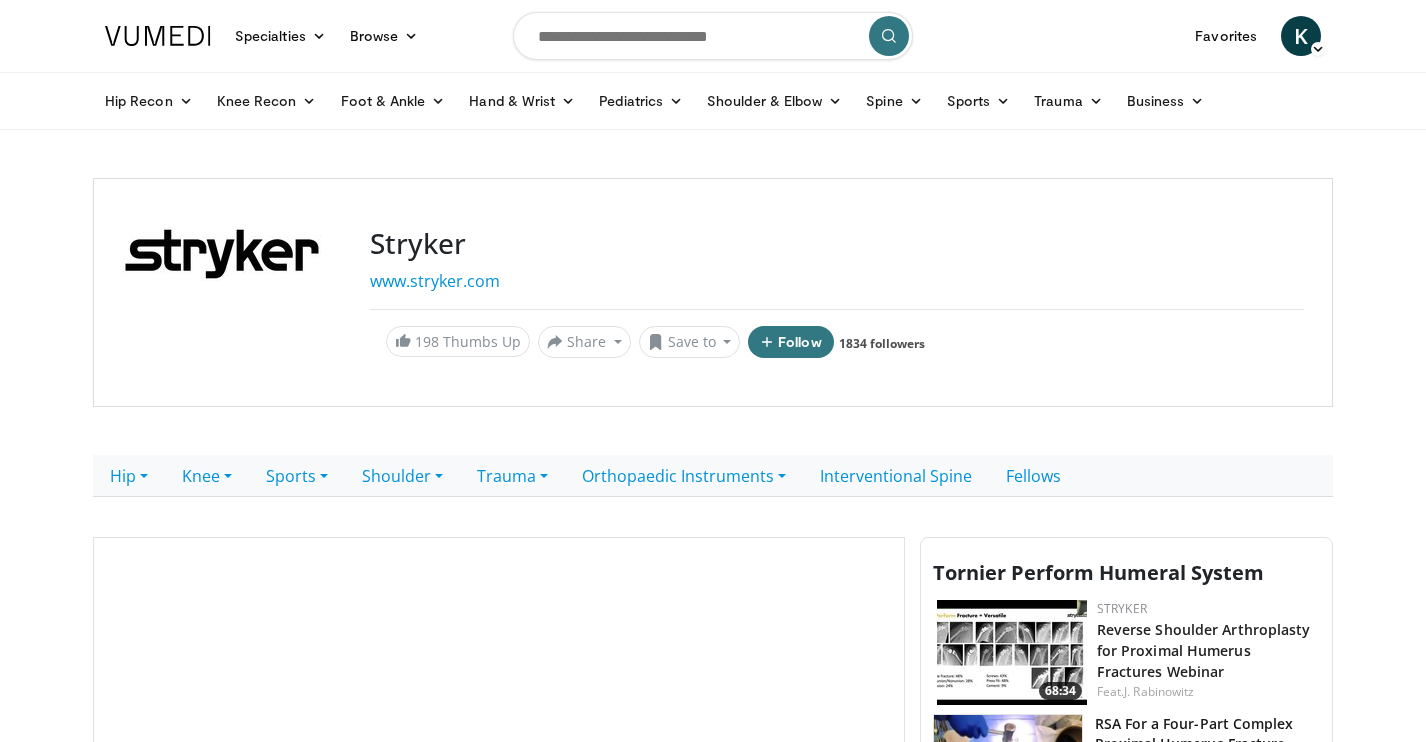 scroll, scrollTop: 0, scrollLeft: 0, axis: both 